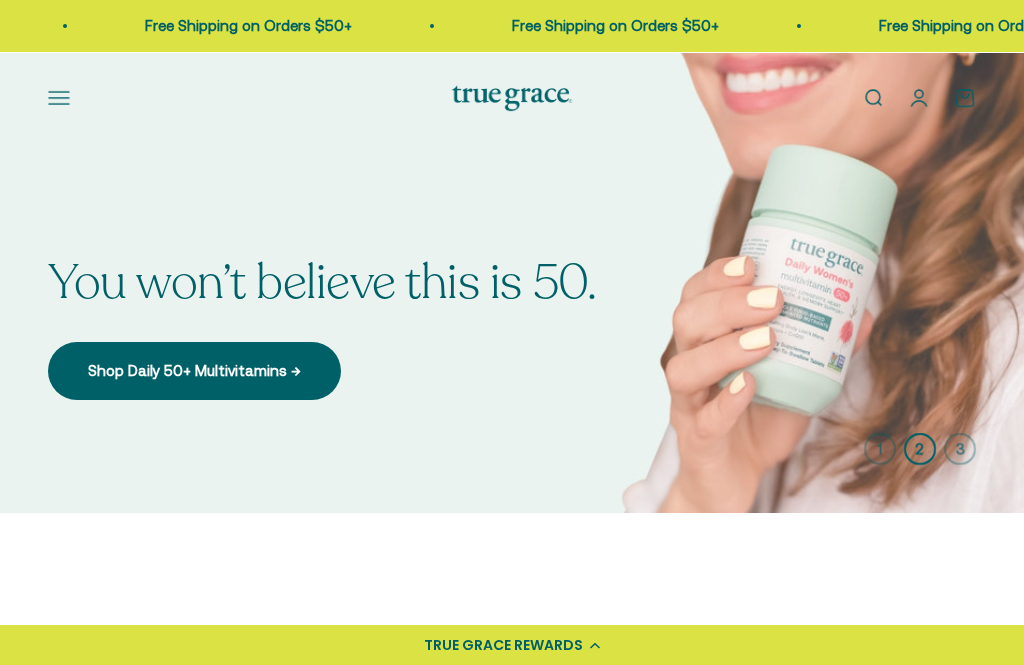 scroll, scrollTop: 0, scrollLeft: 0, axis: both 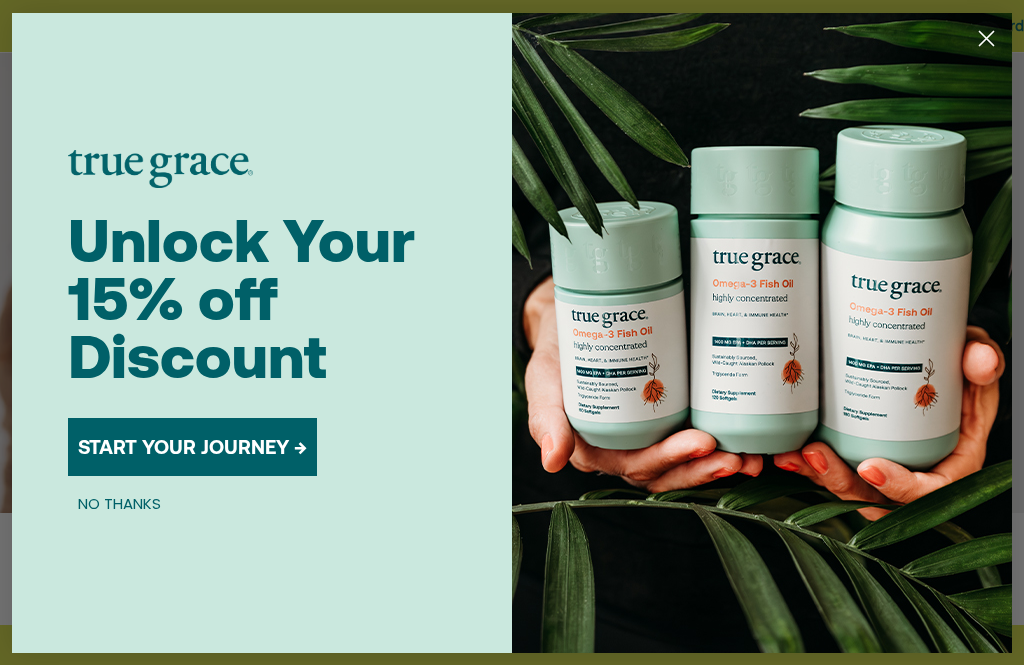 click on "START YOUR JOURNEY →" at bounding box center (192, 447) 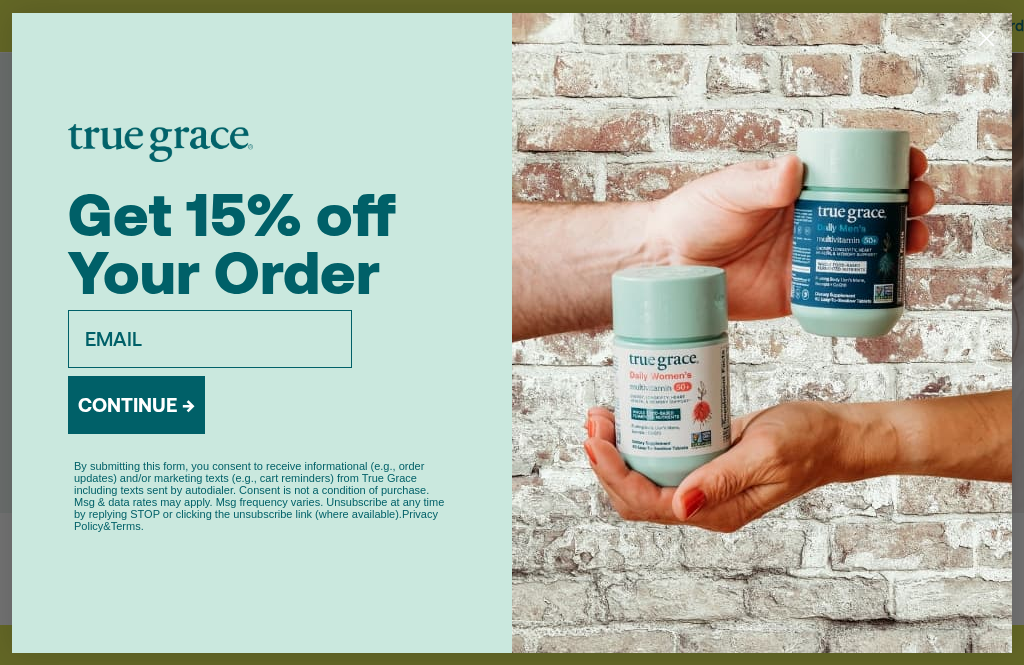 click on "By submitting this form, you consent to receive informational (e.g., order updates) and/or marketing texts (e.g., cart reminders) from True Grace including texts sent by autodialer. Consent is not a condition of purchase. Msg & data rates may apply. Msg frequency varies. Unsubscribe at any time by replying STOP or clicking the unsubscribe link (where available).  Privacy Policy  &  Terms ." at bounding box center [262, 496] 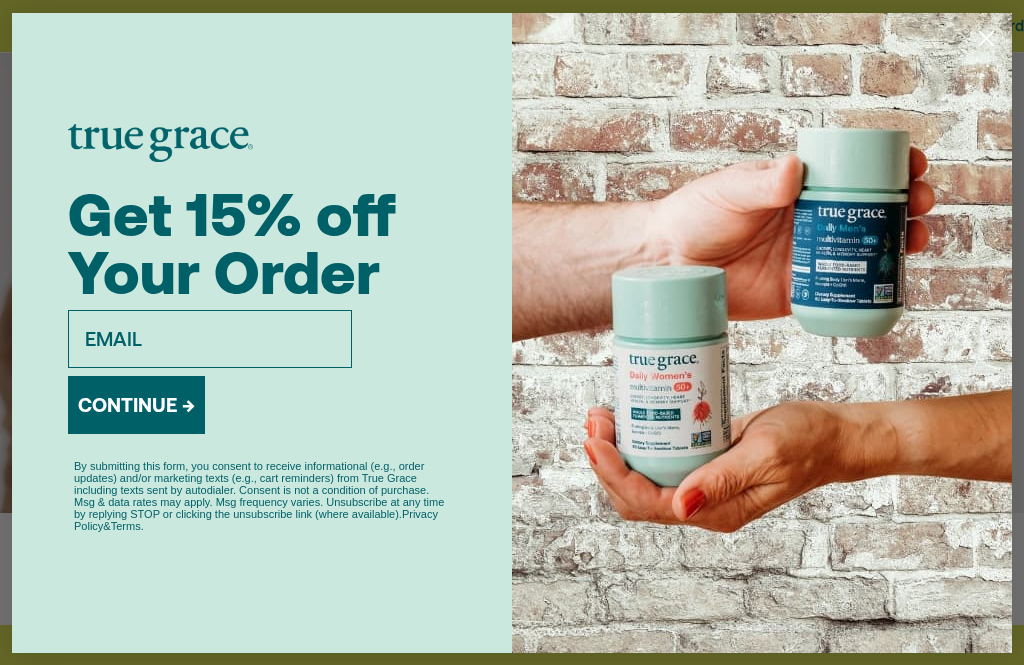 click on "email" at bounding box center (210, 339) 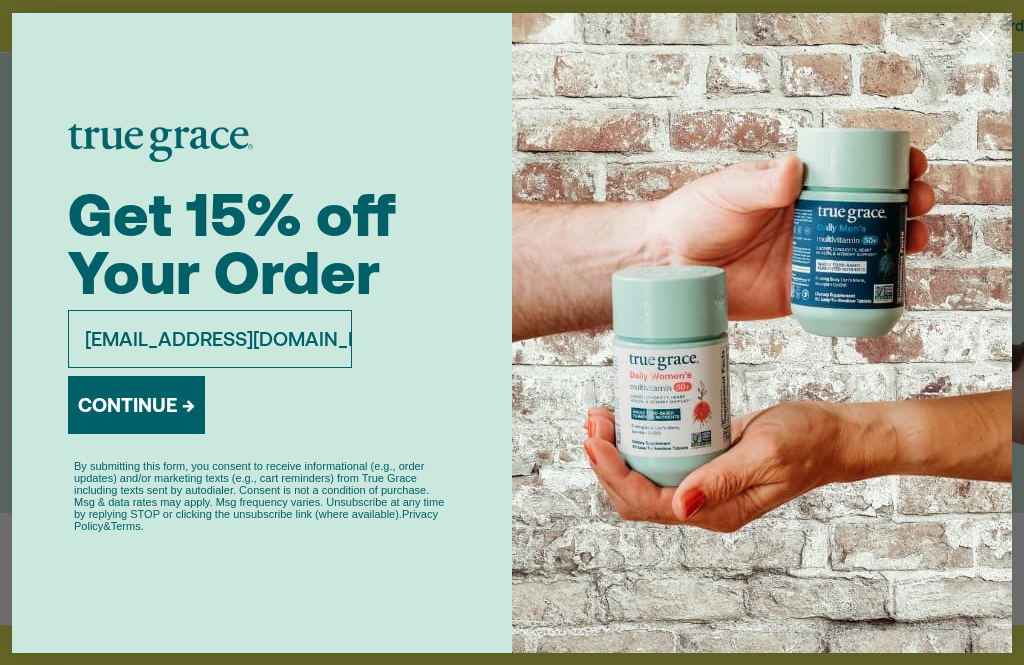 scroll, scrollTop: 169, scrollLeft: 0, axis: vertical 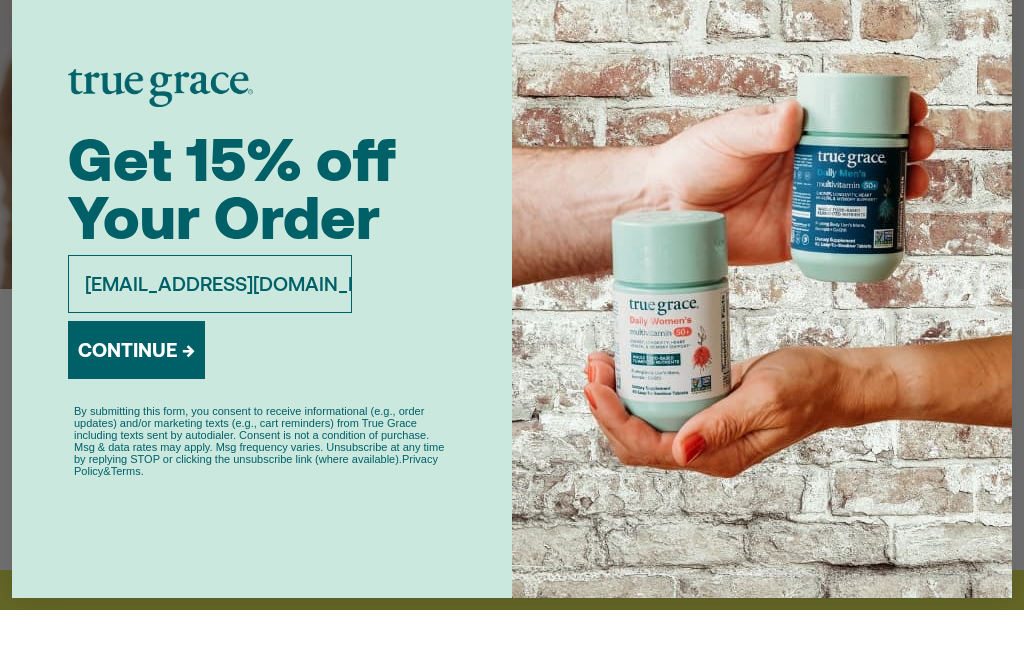 type on "debdefoe28@gmail.com" 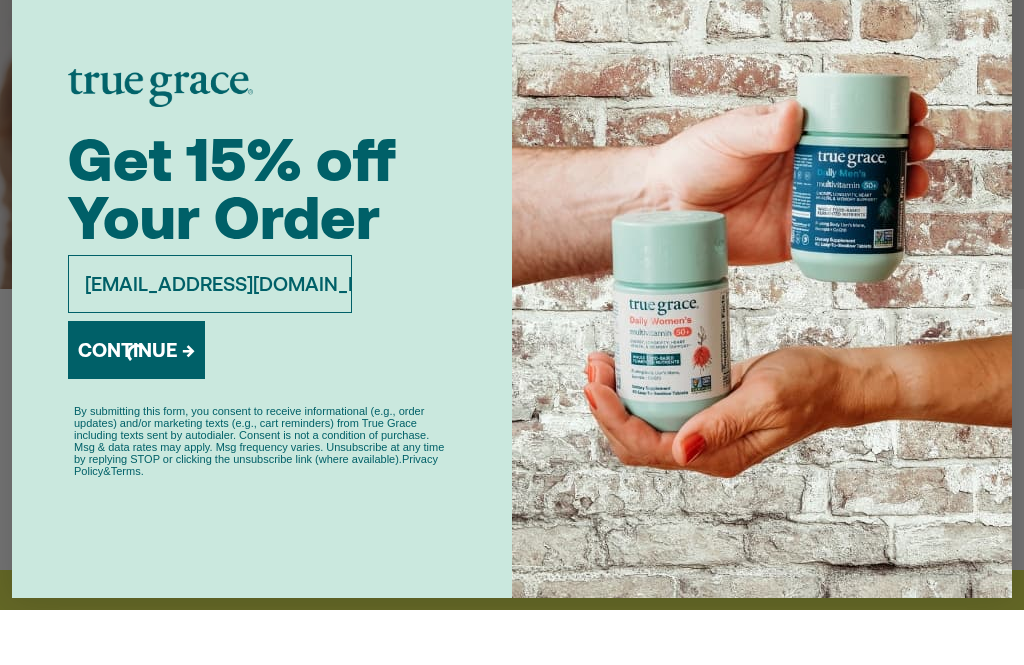 scroll, scrollTop: 225, scrollLeft: 0, axis: vertical 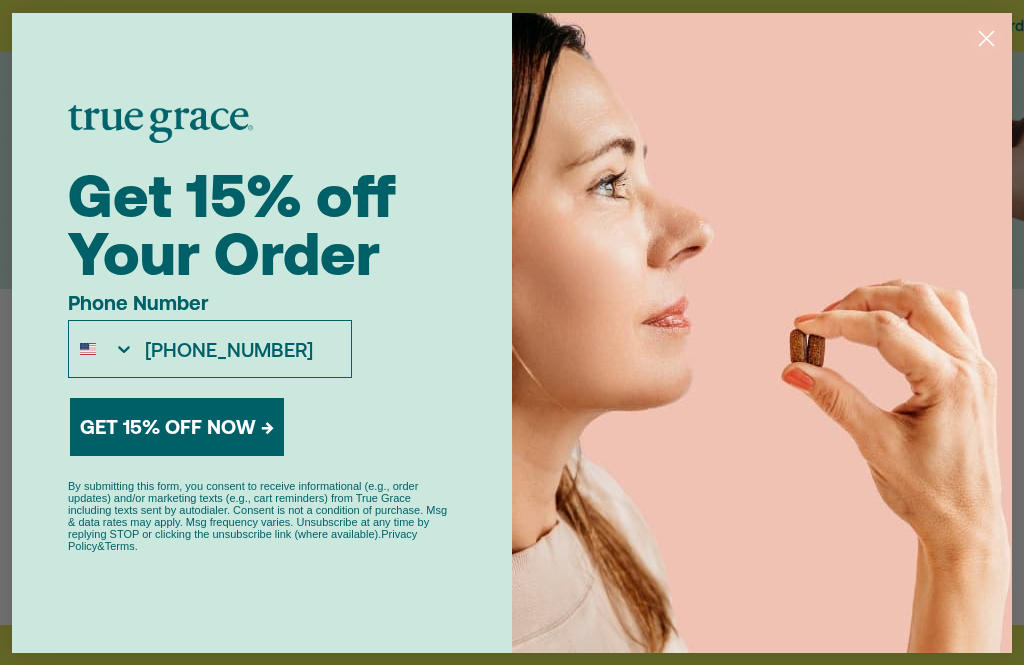 type on "805-341-9055" 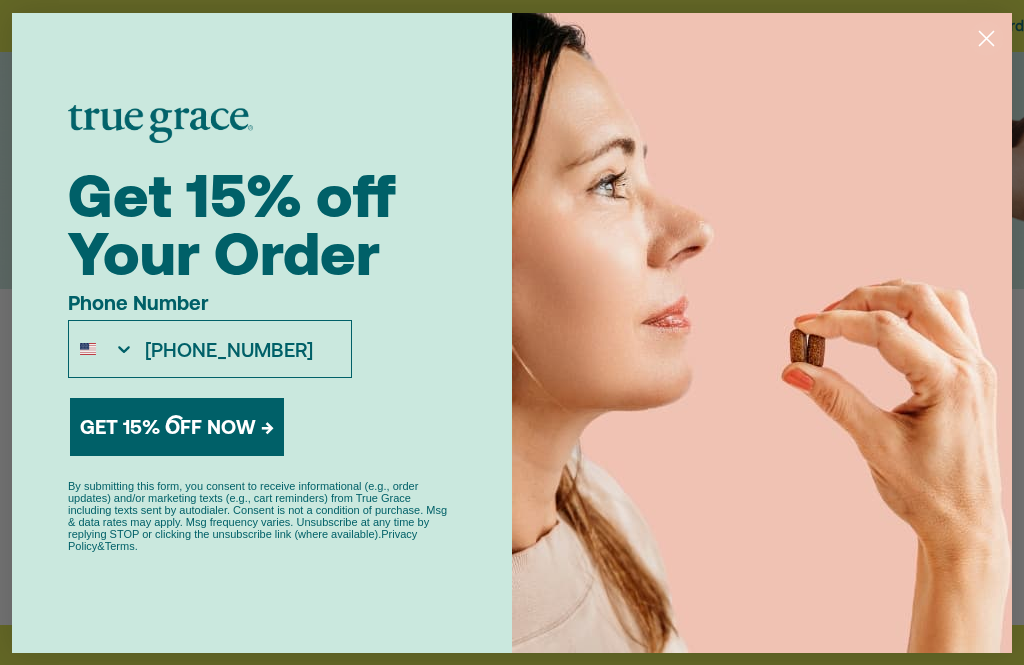 scroll, scrollTop: 225, scrollLeft: 0, axis: vertical 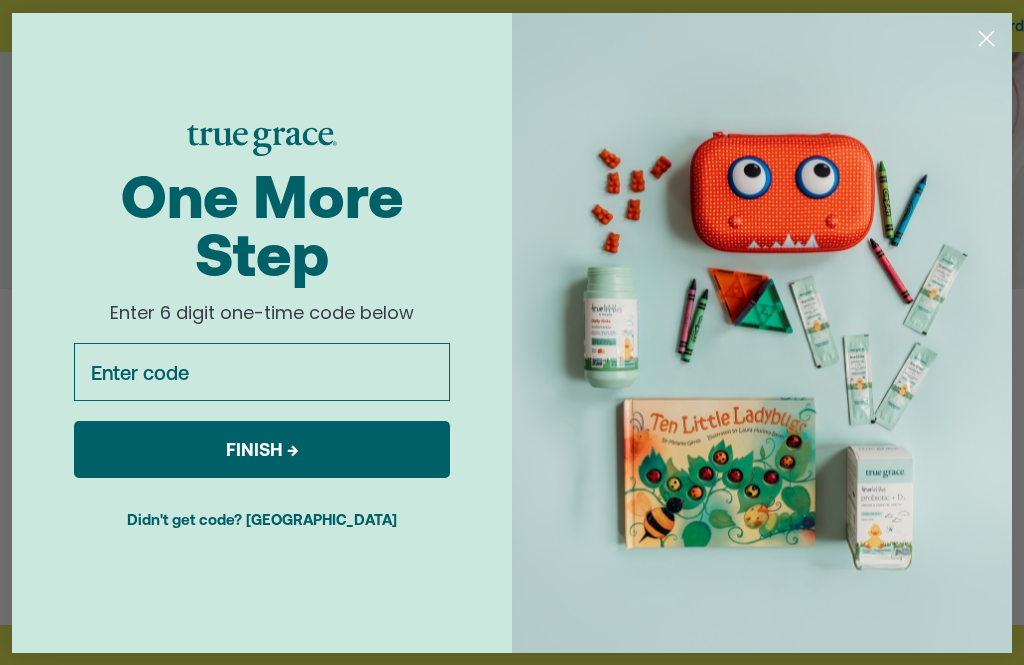 click on "Enter code" at bounding box center (262, 372) 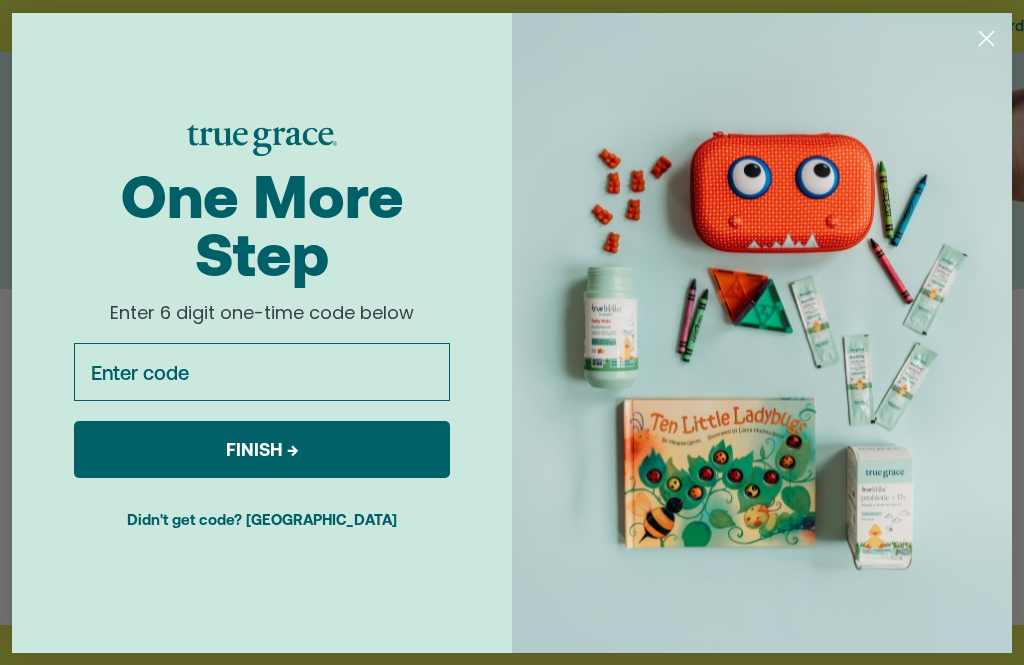 scroll, scrollTop: 225, scrollLeft: 0, axis: vertical 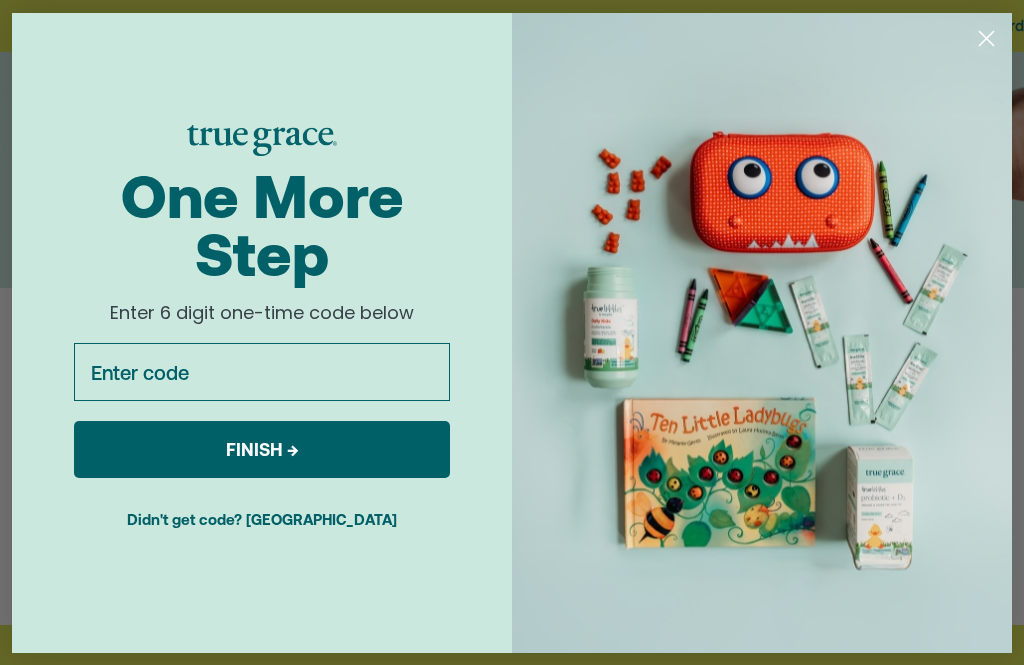 click on "Didn't get code? Resend" at bounding box center (262, 519) 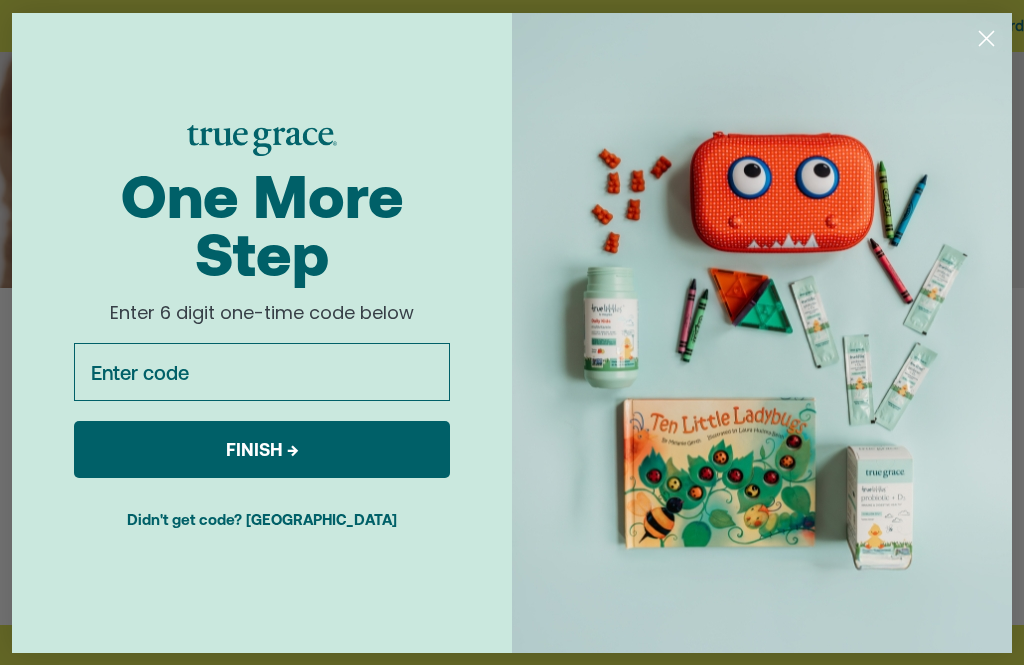 click on "Enter code" at bounding box center [262, 372] 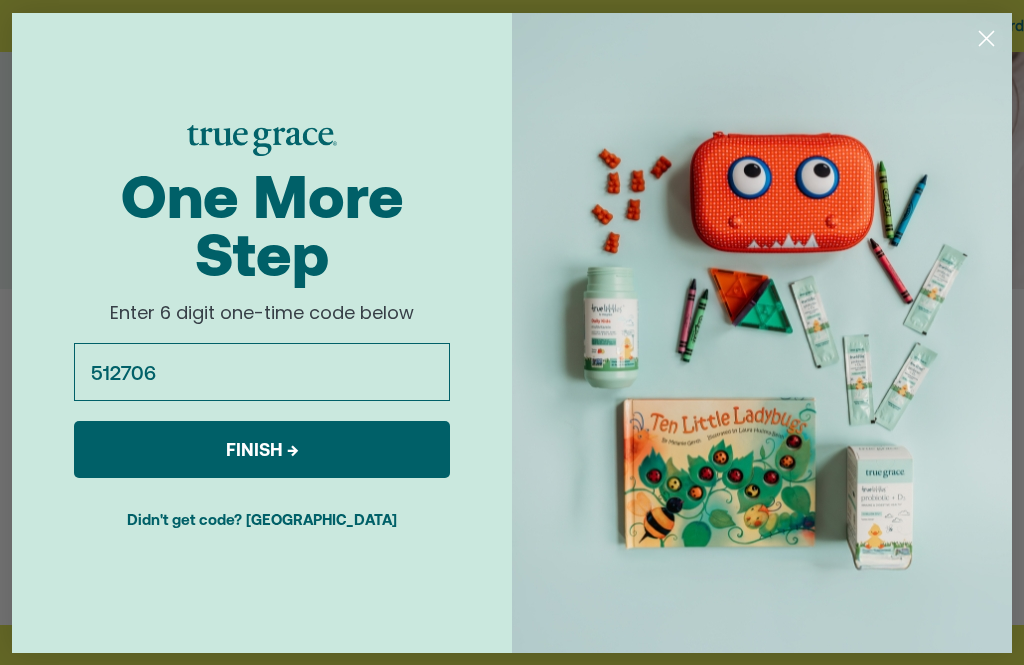 type on "512706" 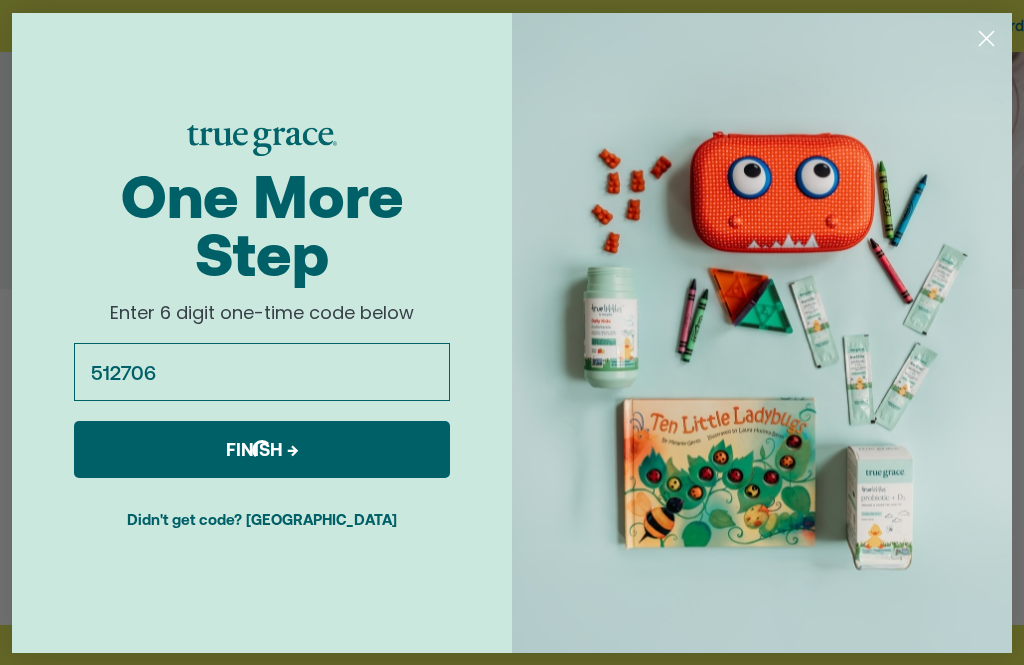 scroll, scrollTop: 225, scrollLeft: 0, axis: vertical 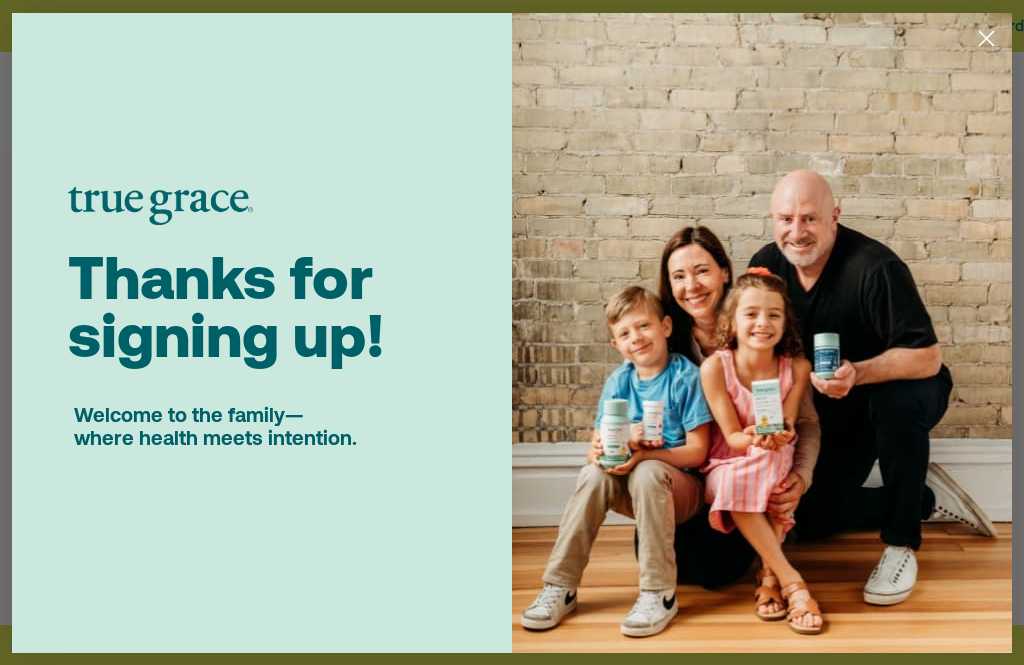 click 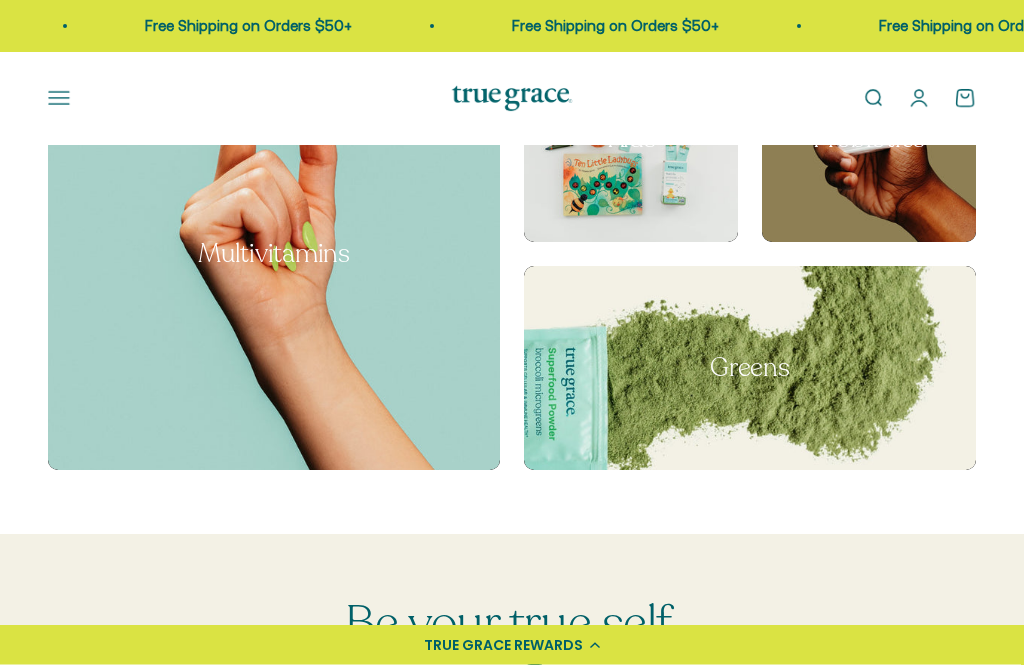 scroll, scrollTop: 7149, scrollLeft: 0, axis: vertical 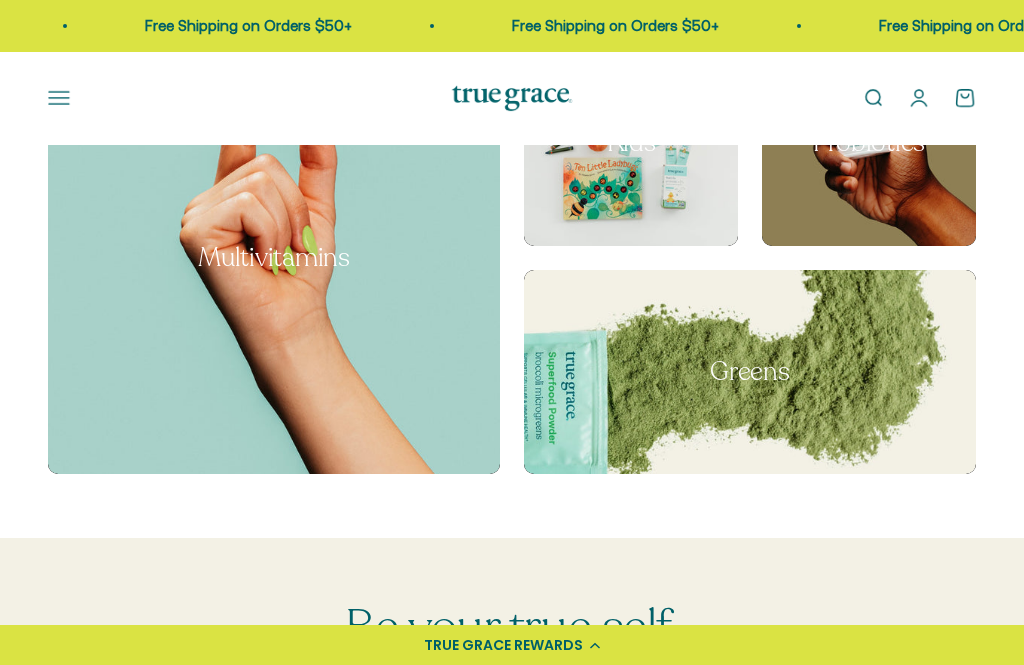 click at bounding box center [274, 258] 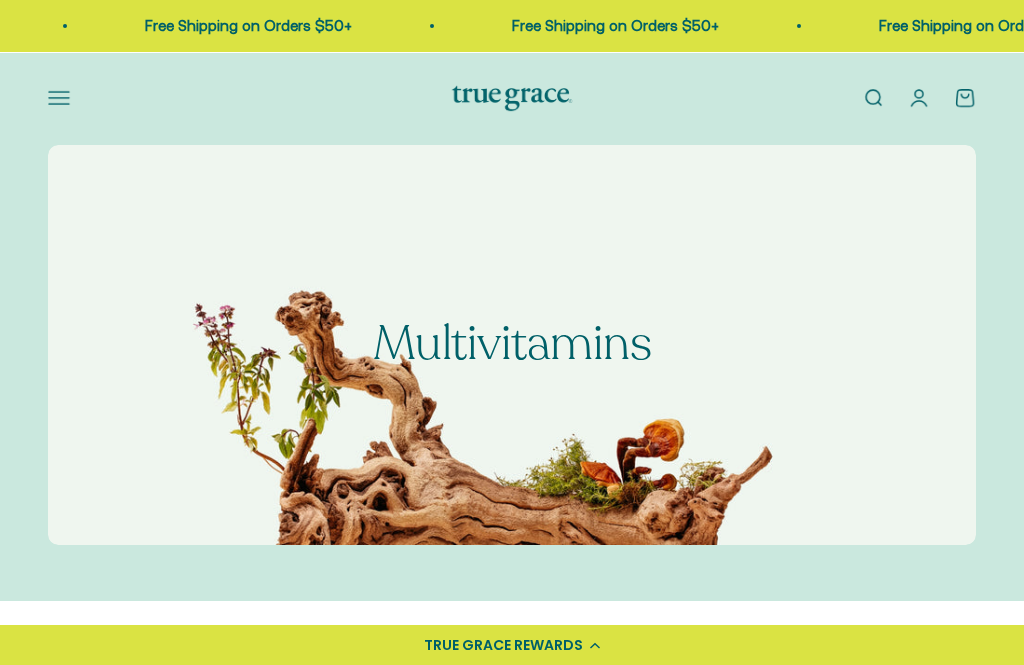 scroll, scrollTop: 445, scrollLeft: 0, axis: vertical 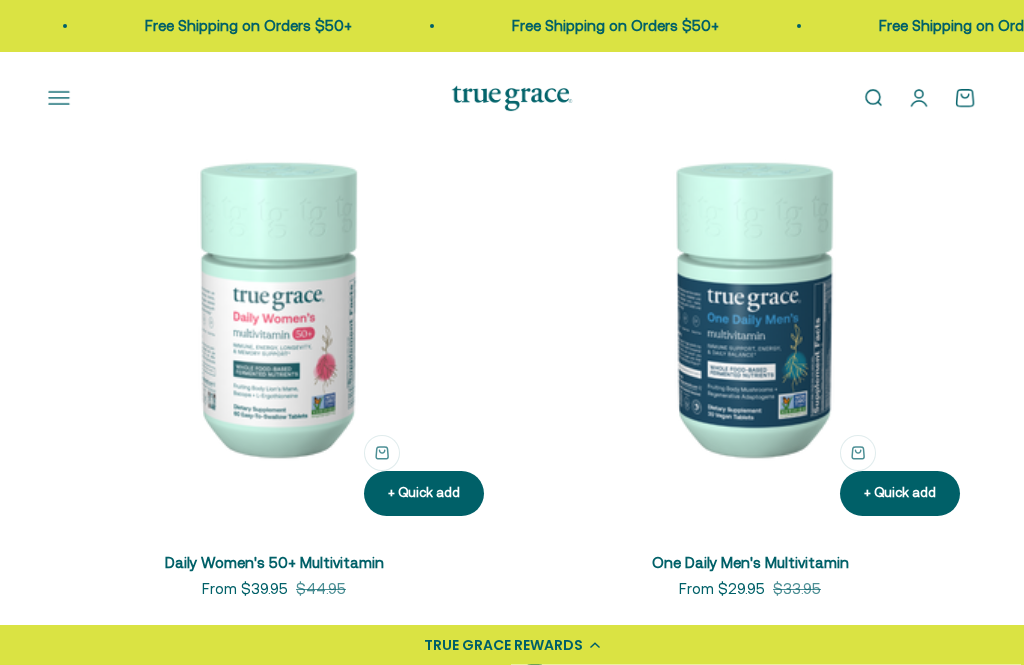 click at bounding box center (274, 307) 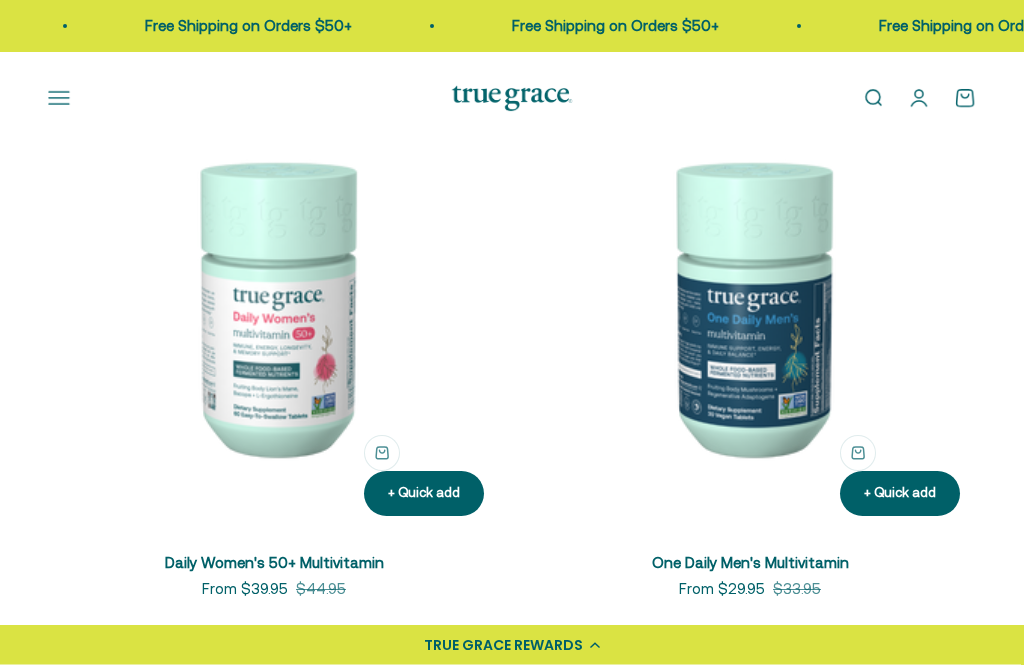 click at bounding box center [274, 307] 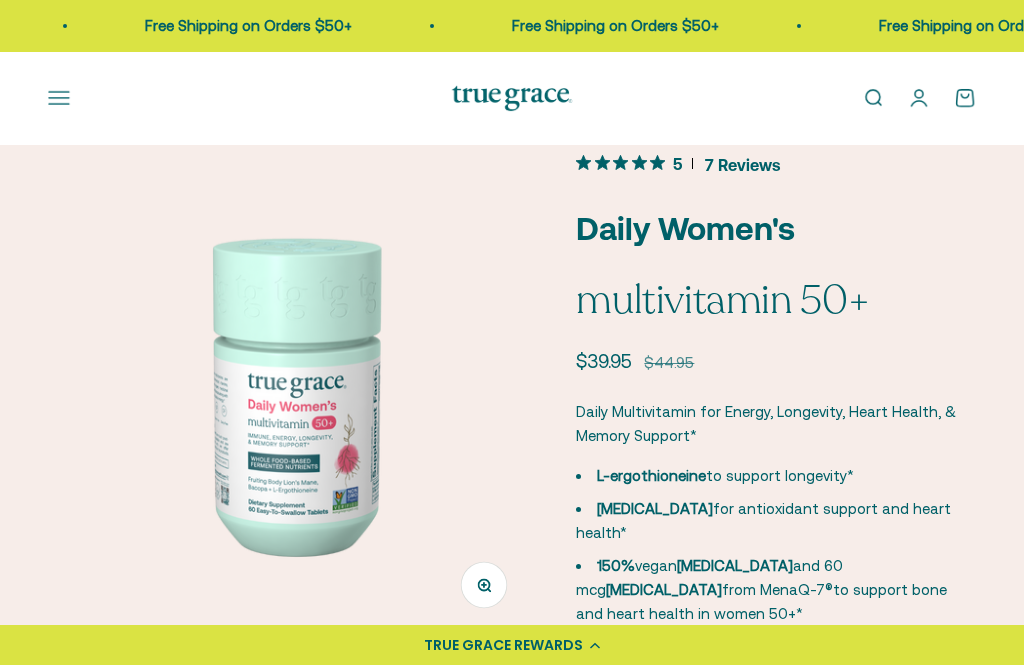 scroll, scrollTop: 120, scrollLeft: 0, axis: vertical 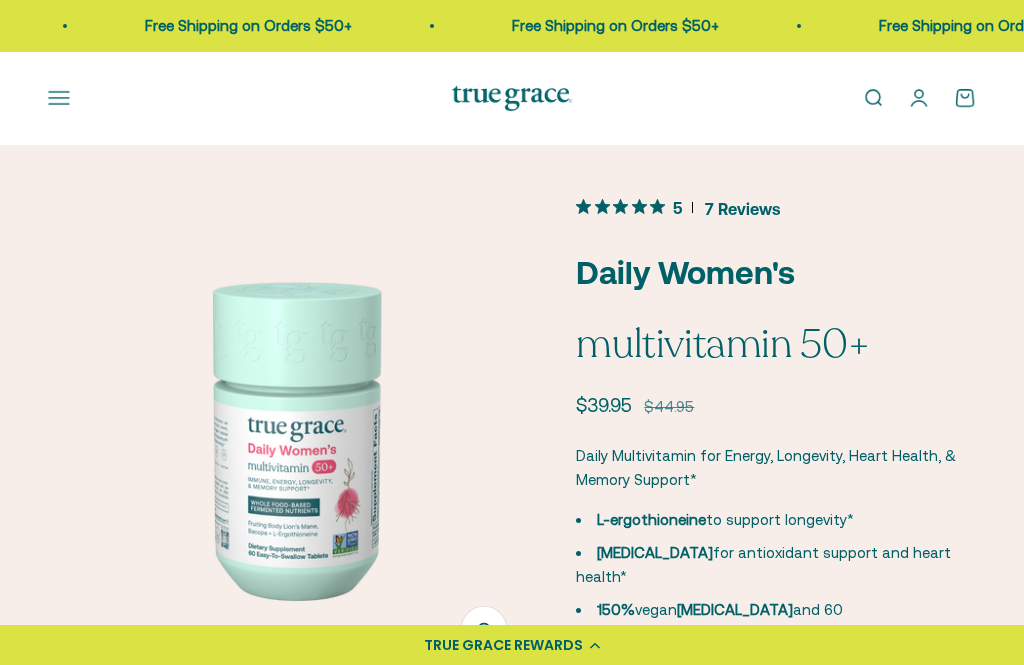 click on "Open navigation menu" at bounding box center (59, 98) 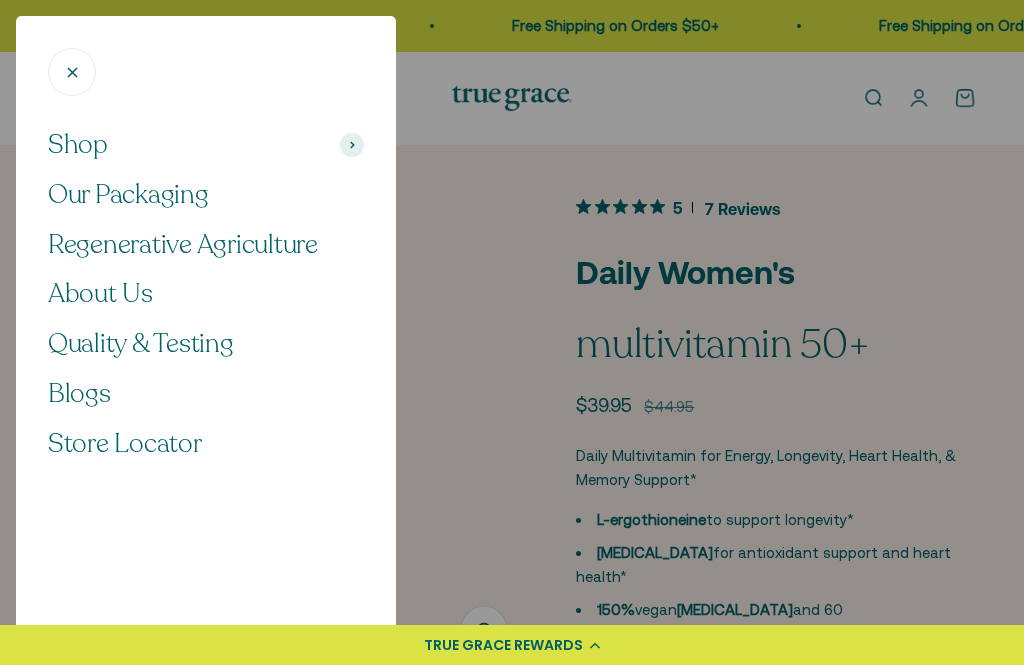 click at bounding box center (512, 332) 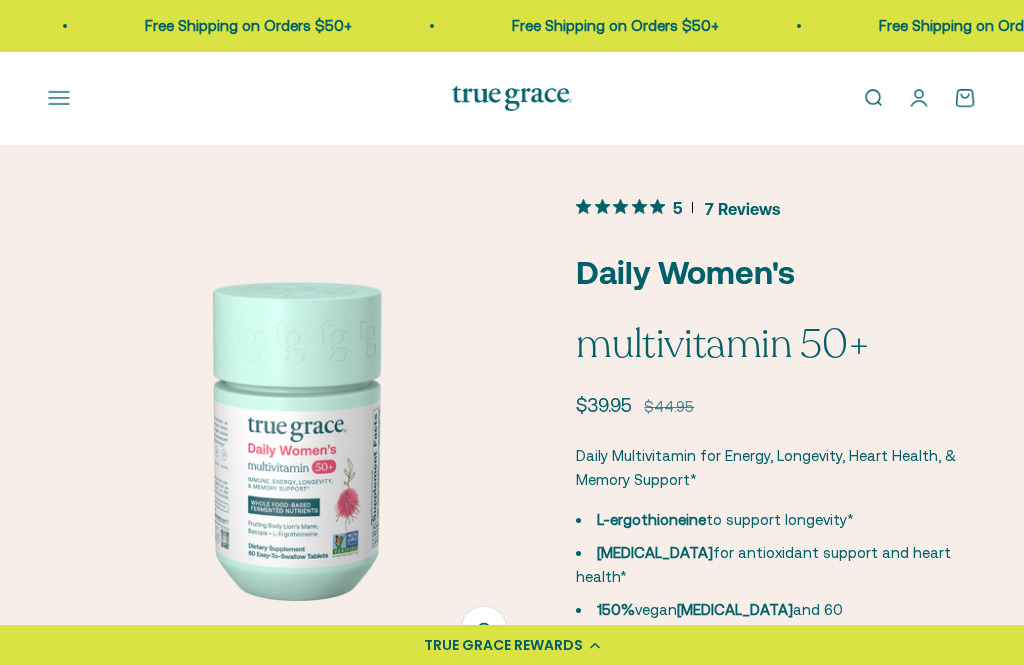 click on "Open navigation menu" at bounding box center [59, 98] 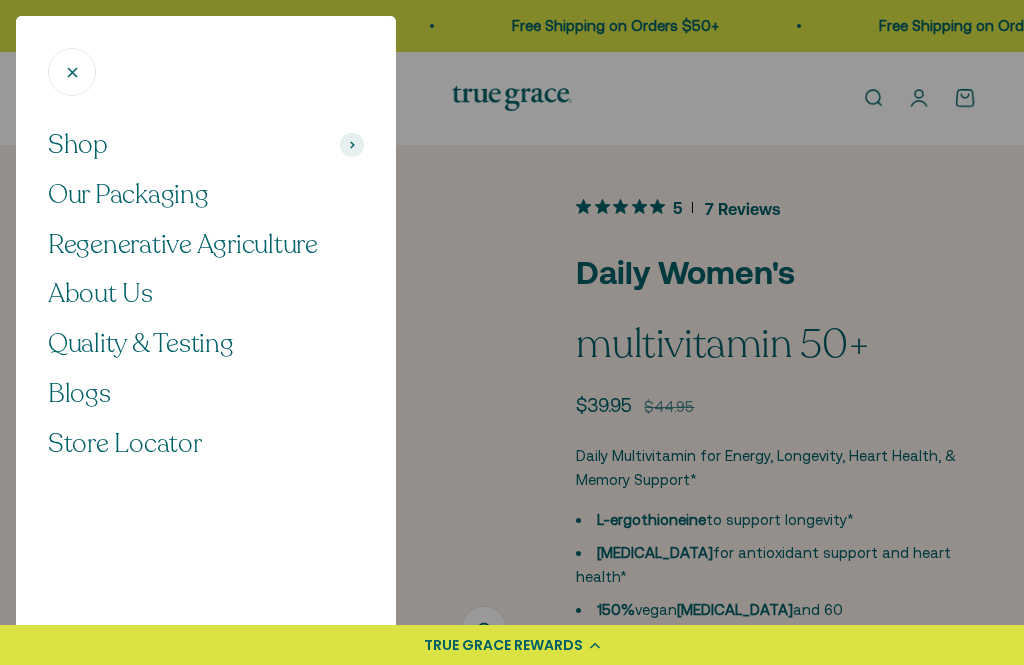 click on "About Us" at bounding box center (100, 293) 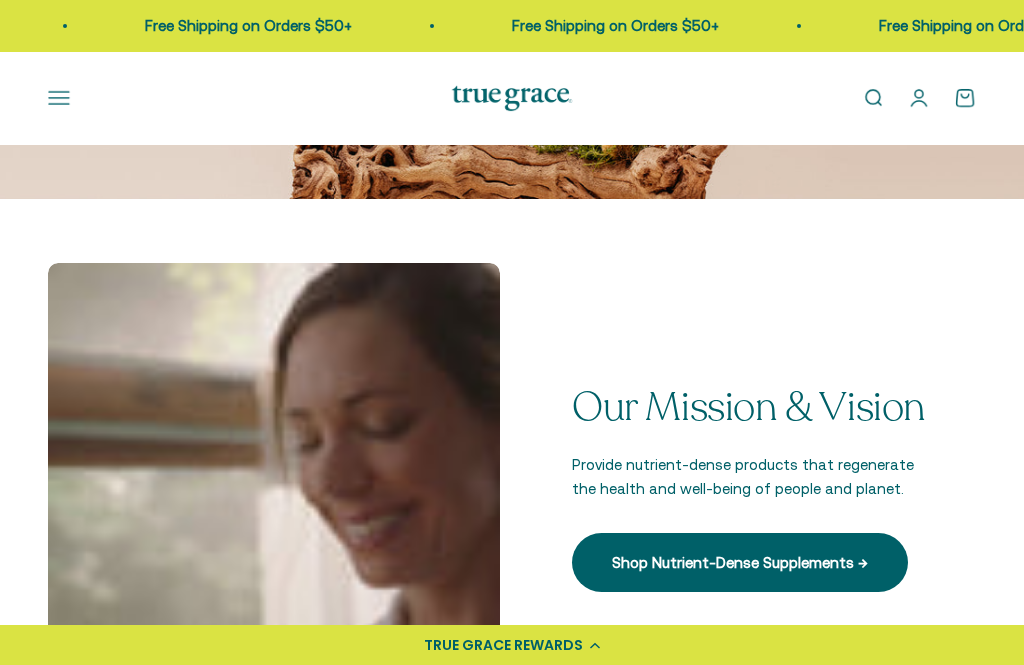 scroll, scrollTop: 346, scrollLeft: 0, axis: vertical 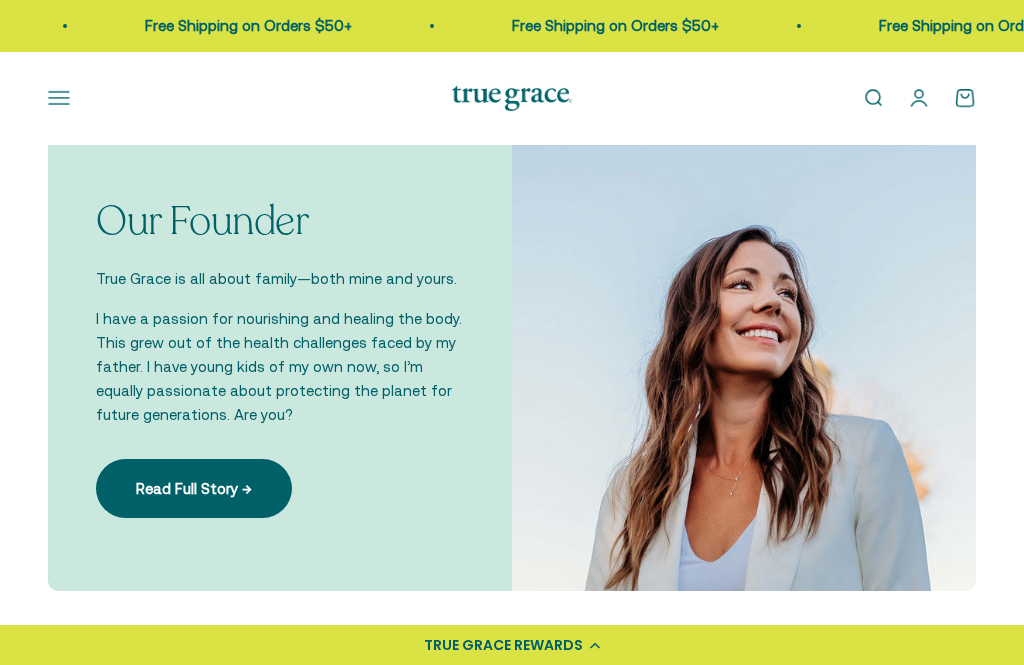 click on "Read Full Story →" at bounding box center [194, 488] 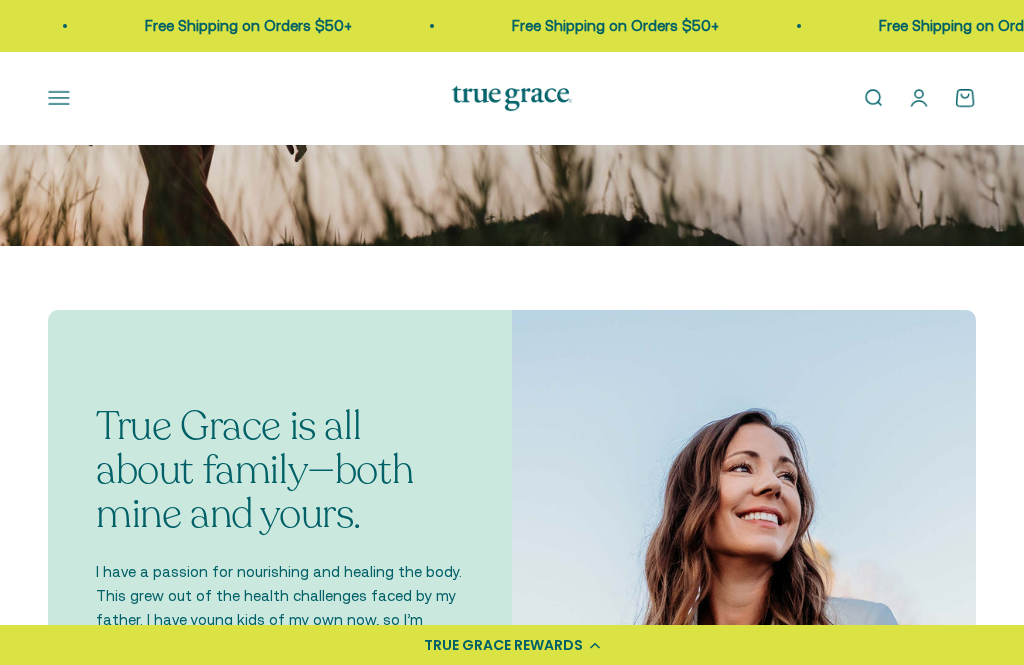 scroll, scrollTop: 0, scrollLeft: 0, axis: both 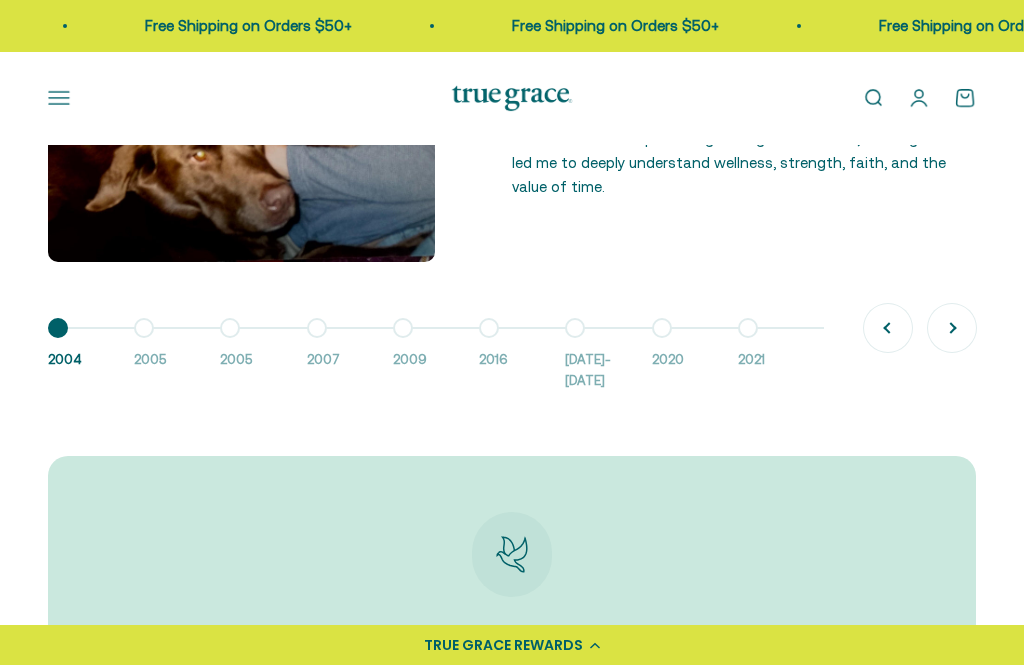 click on "Go to item 2
2005" at bounding box center (177, 360) 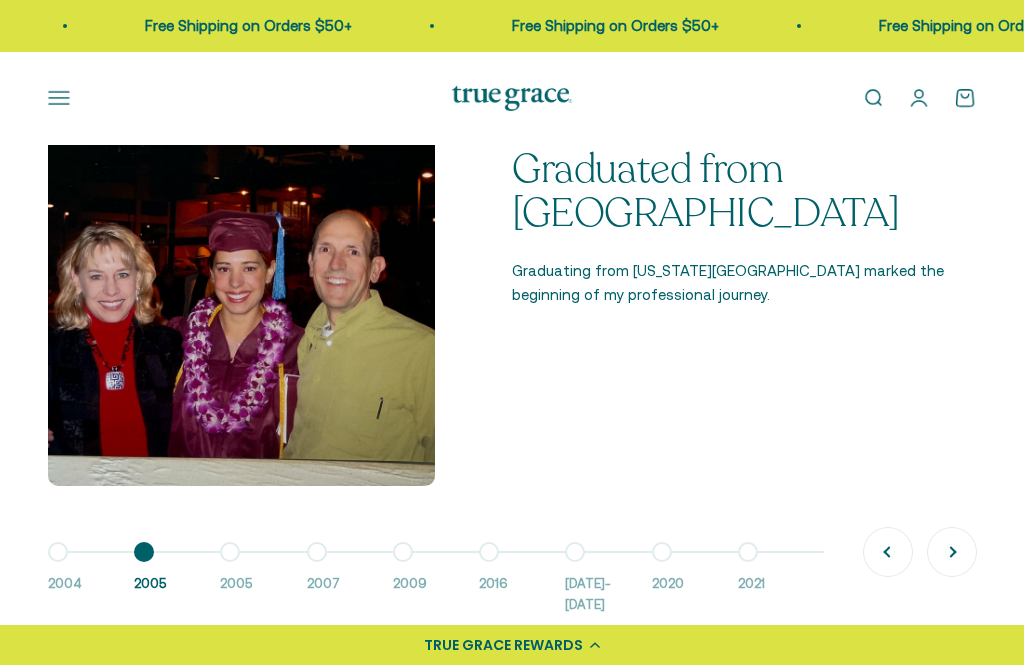scroll, scrollTop: 1146, scrollLeft: 0, axis: vertical 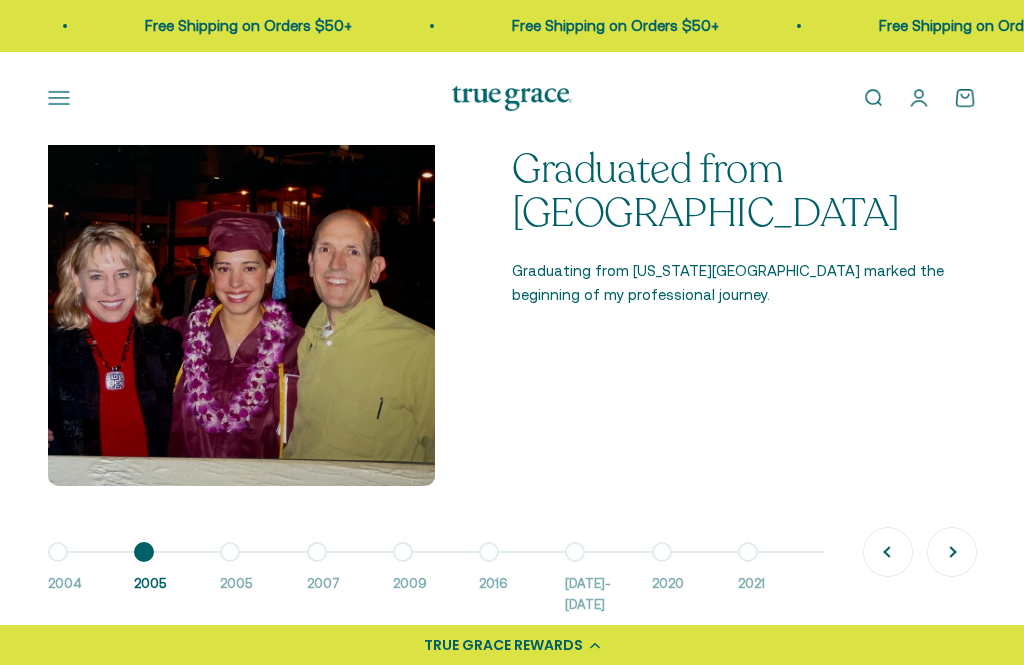 click on "Go to item 3
2005" at bounding box center [263, 584] 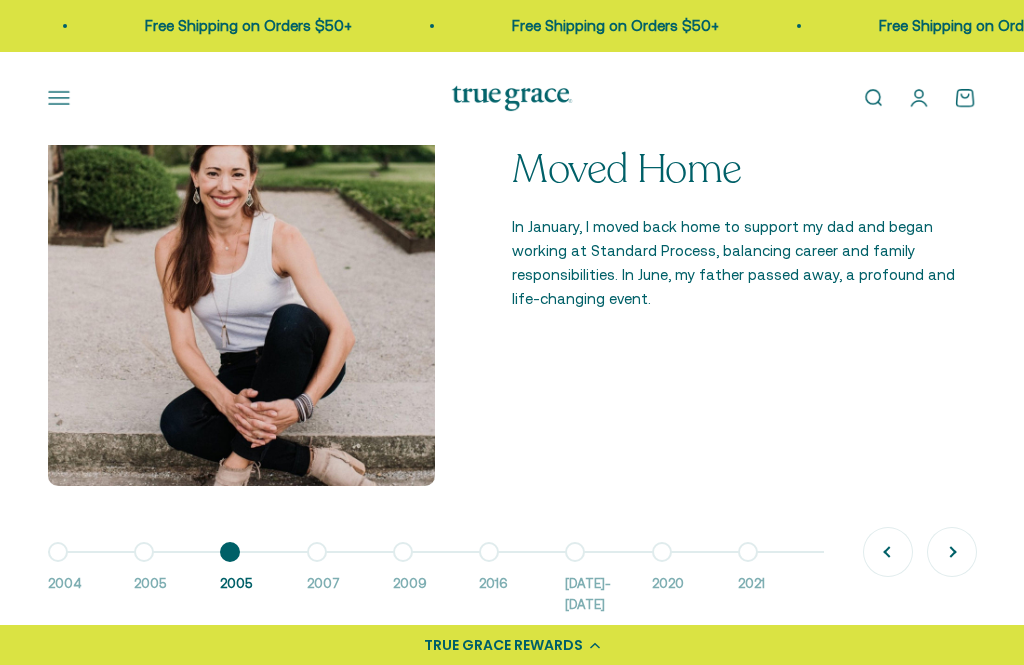 click on "Go to item 4
2007" at bounding box center [350, 584] 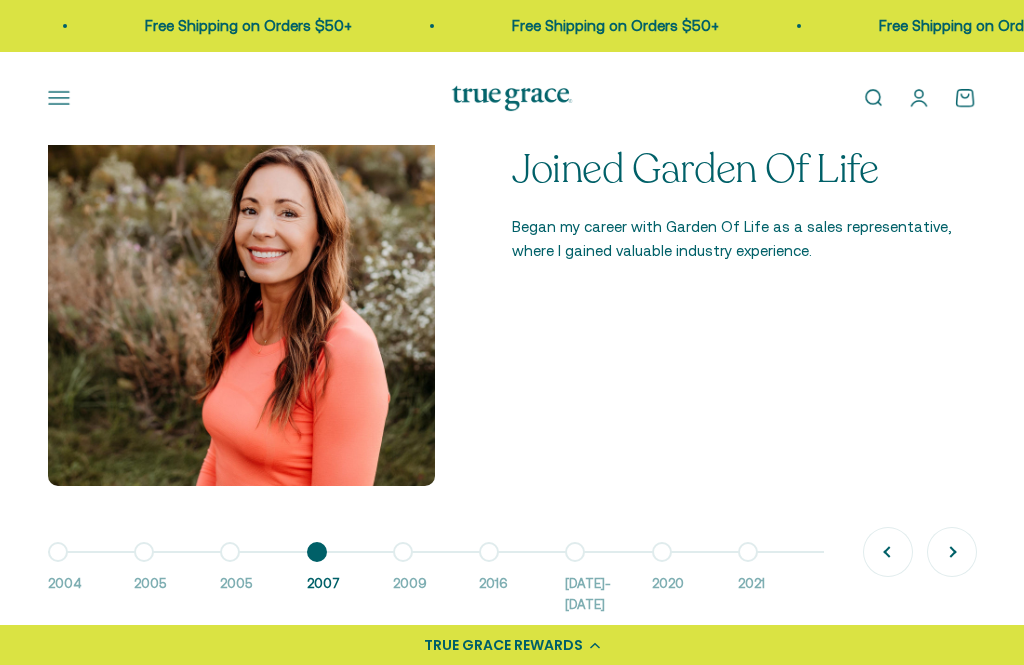 click on "Go to item 5
2009" at bounding box center [436, 584] 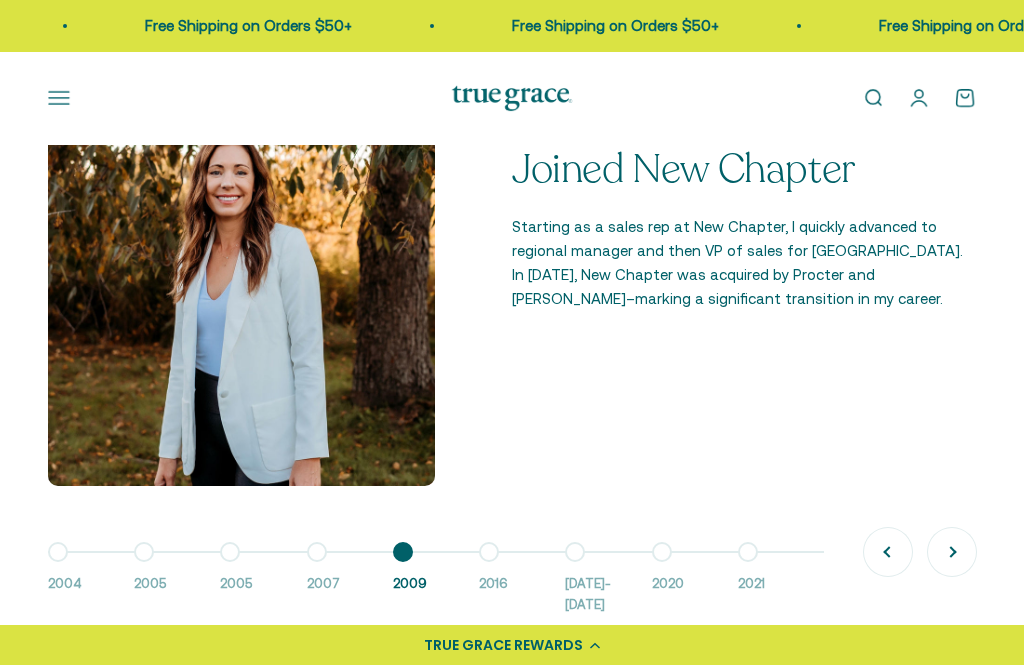 click on "Go to item 5
2009" at bounding box center (436, 584) 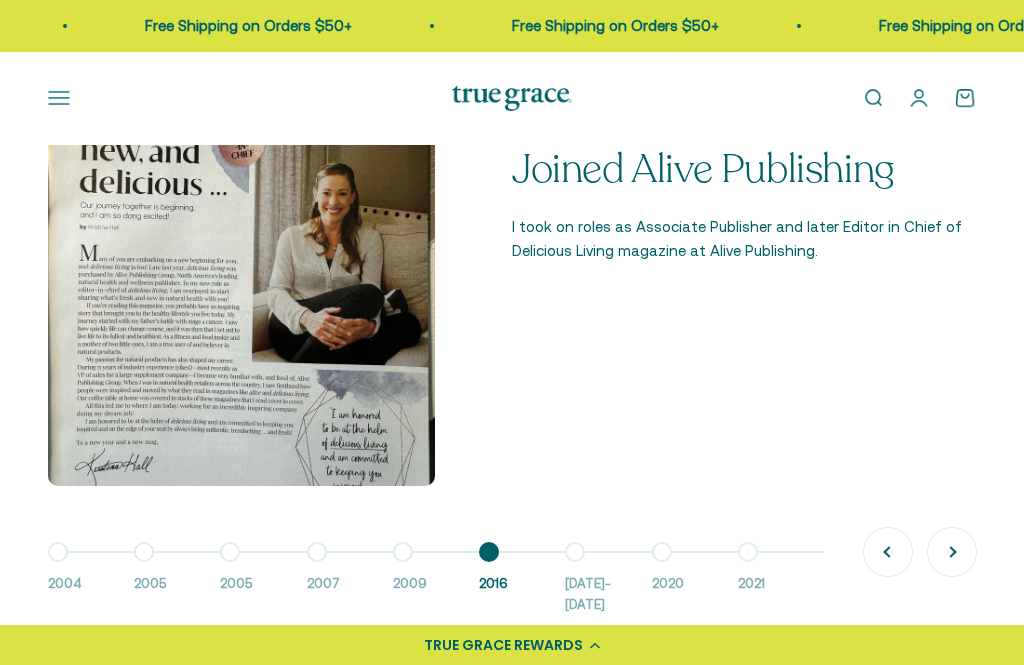 click on "Go to item 7
2016-2018" at bounding box center [608, 584] 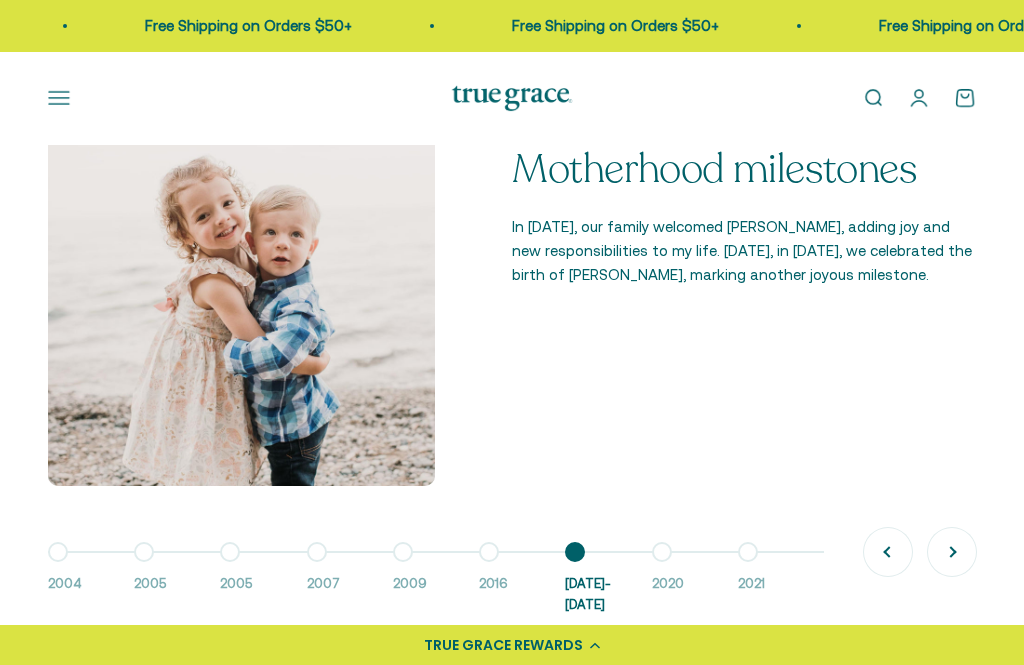 click on "Go to item 8
2020" at bounding box center (695, 584) 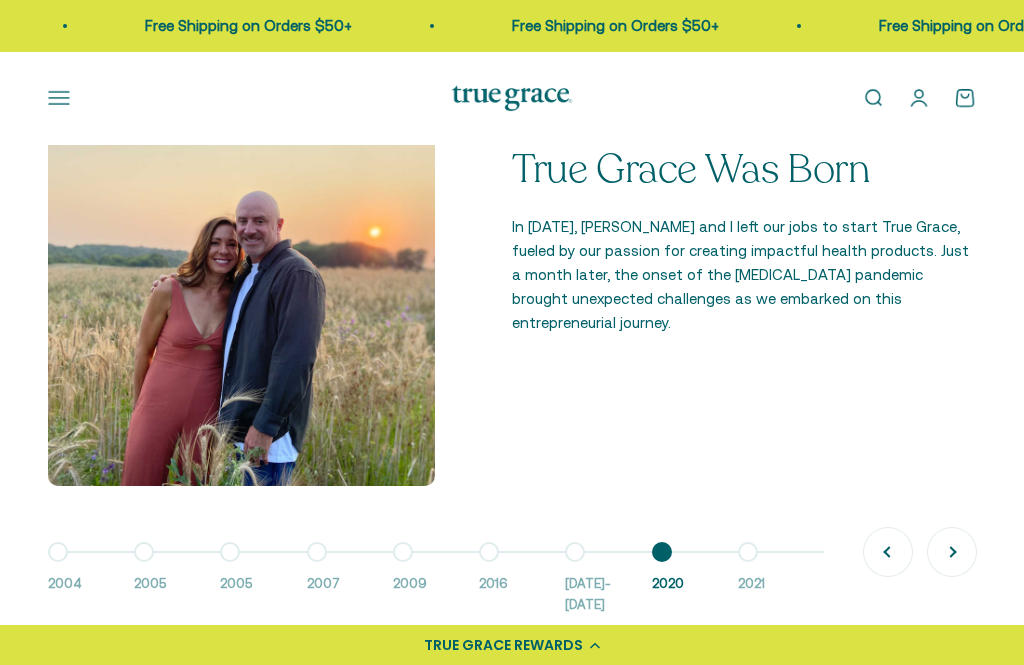 click on "Go to item 9
2021" at bounding box center (781, 584) 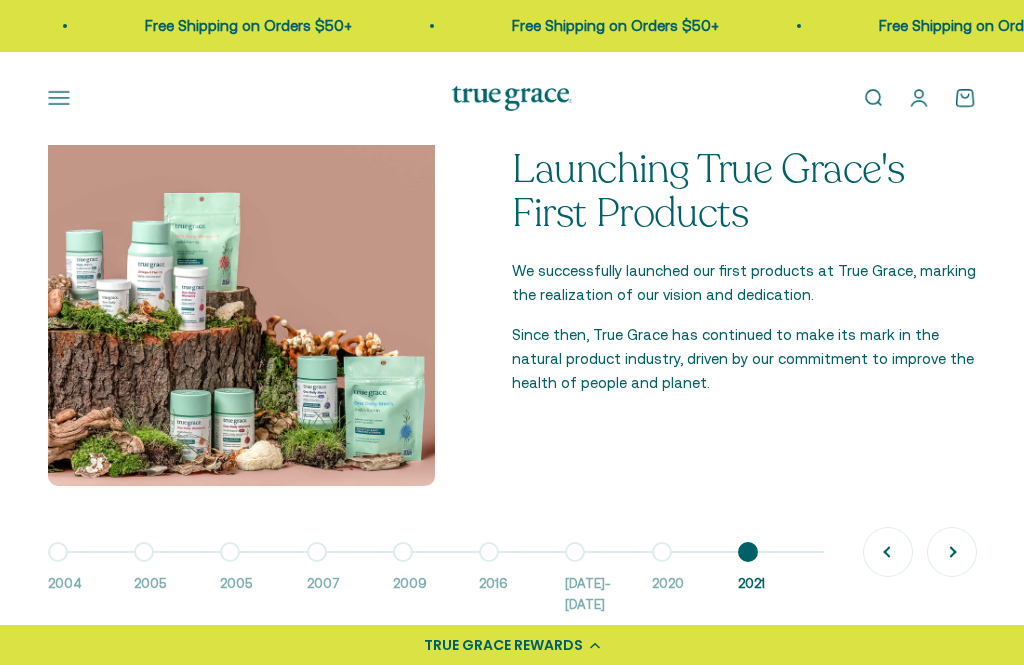 click on "Next" at bounding box center [952, 552] 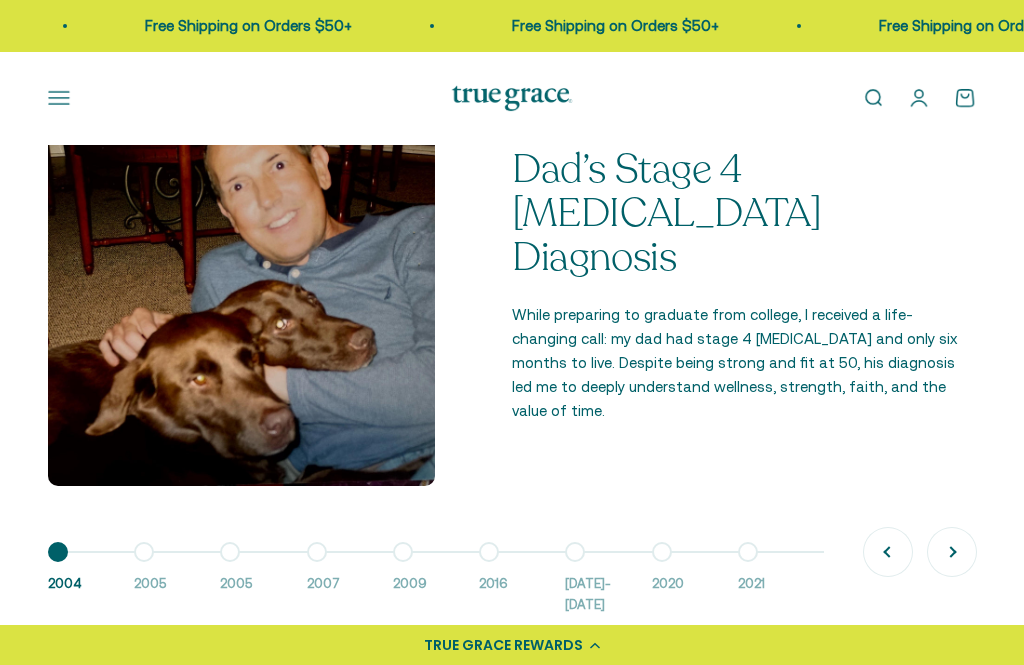 click on "Open navigation menu" at bounding box center [59, 98] 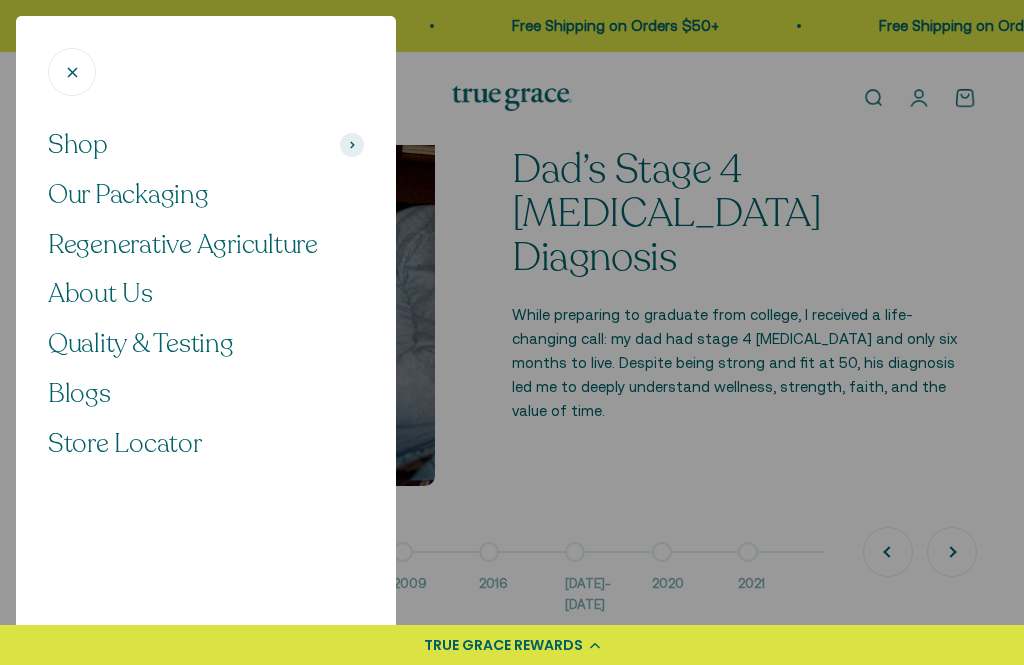 click on "Quality & Testing" at bounding box center (141, 343) 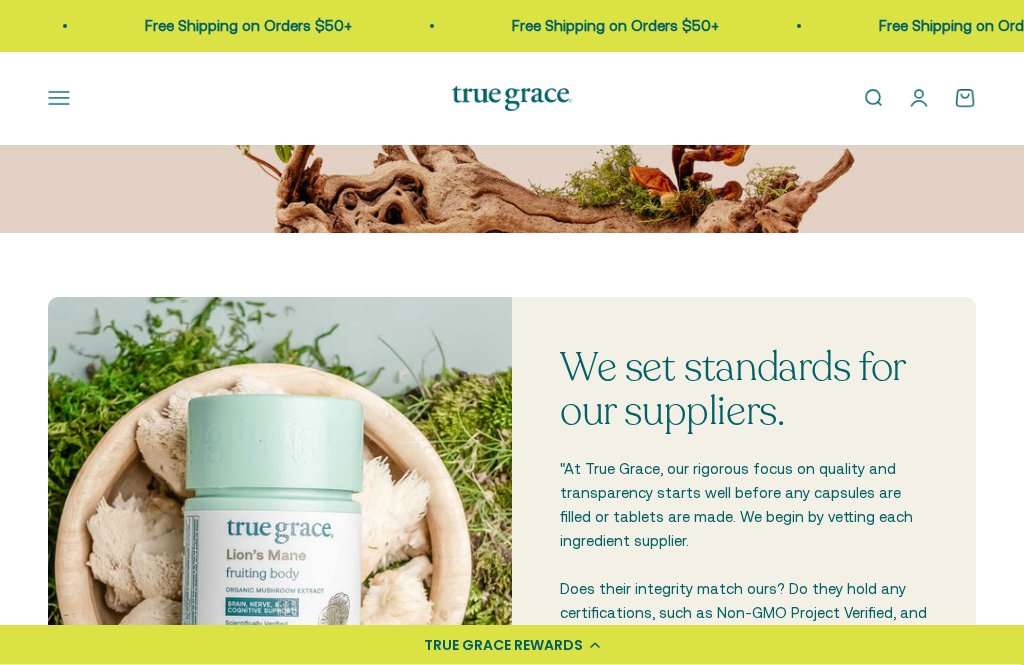 scroll, scrollTop: 528, scrollLeft: 0, axis: vertical 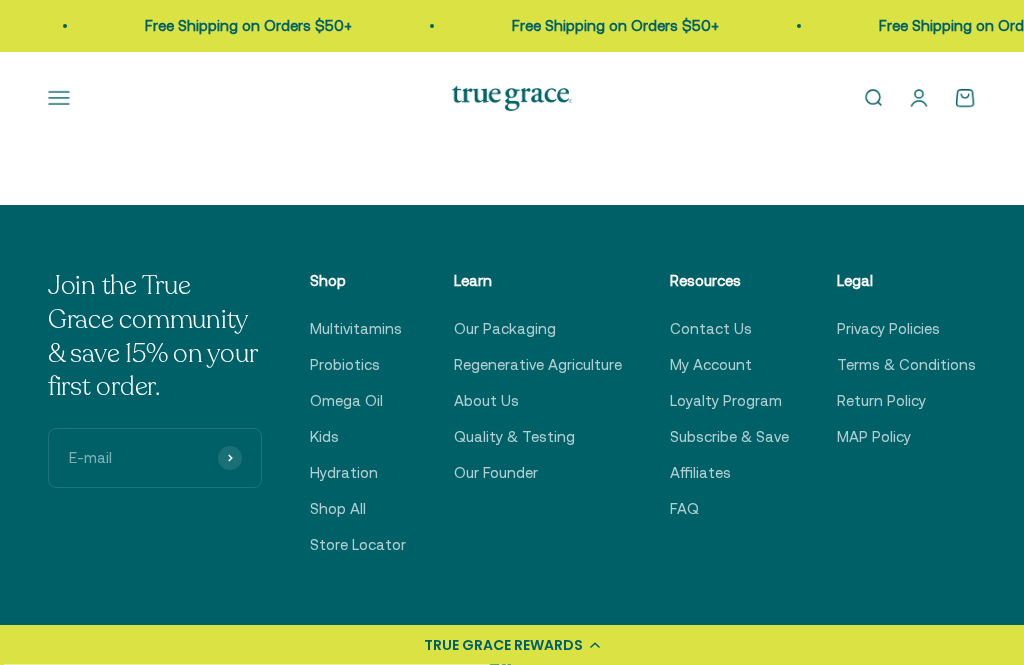click on "Shop All" at bounding box center (338, 510) 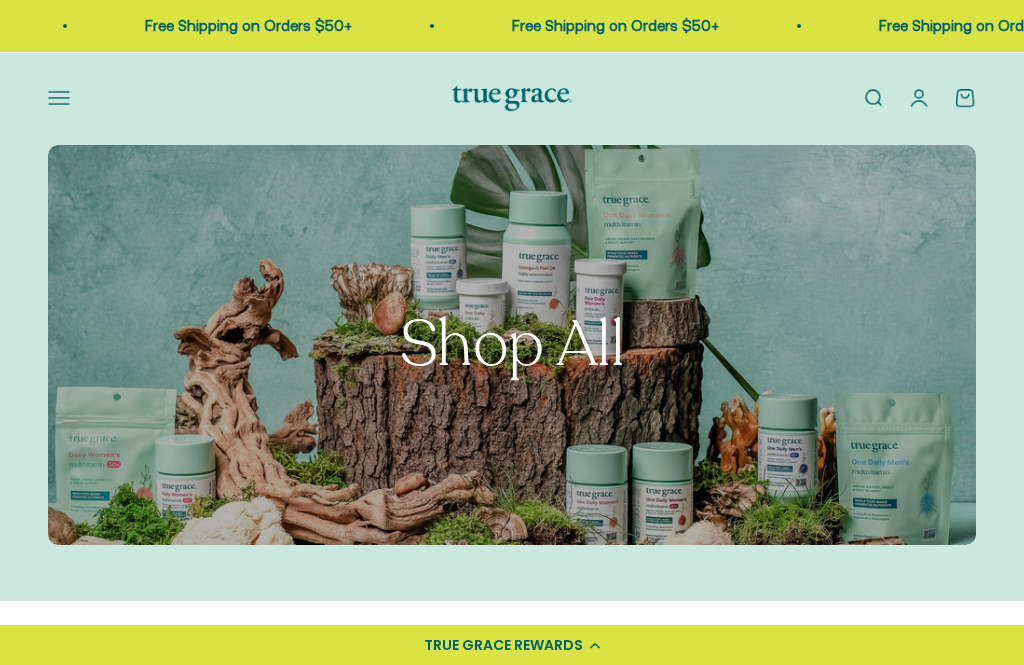 scroll, scrollTop: 86, scrollLeft: 0, axis: vertical 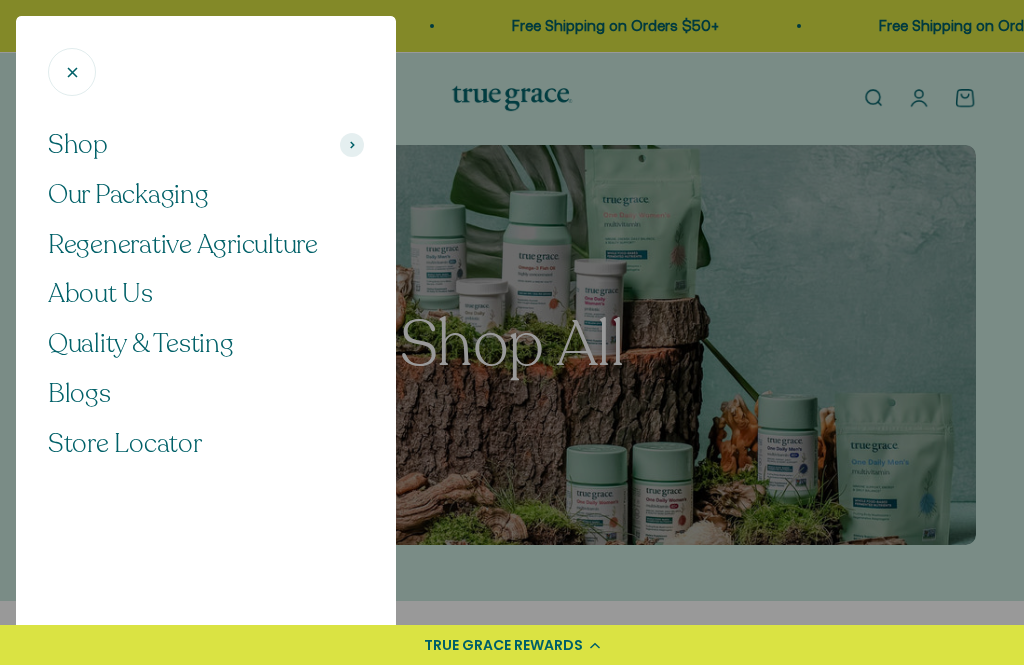 click on "Blogs" at bounding box center (79, 393) 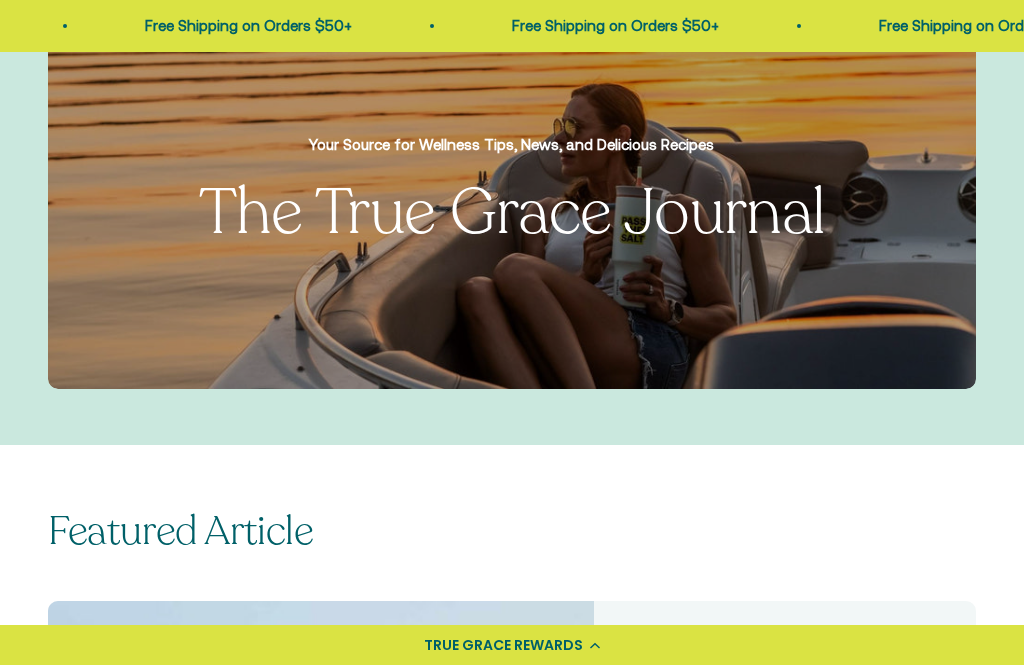 scroll, scrollTop: 348, scrollLeft: 0, axis: vertical 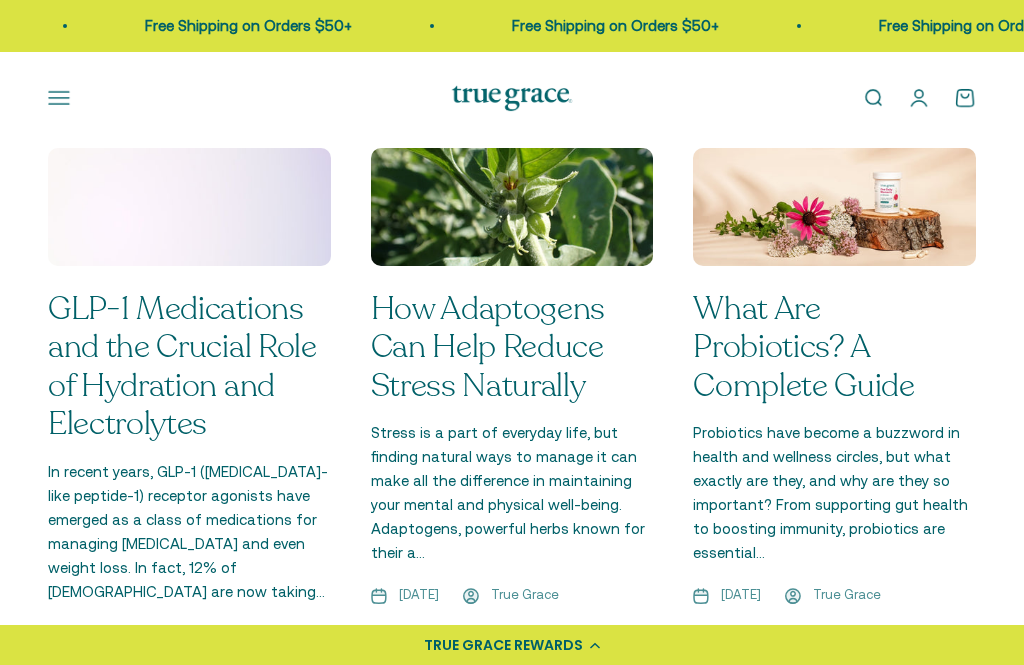 click on "Blogs
View all
GLP-1 Medications and the Crucial Role of Hydration and Electrolytes In recent years, GLP-1 ([MEDICAL_DATA]-like peptide-1) receptor agonists have emerged as a class of medications for managing [MEDICAL_DATA] and even weight loss. In fact, 12% of [DEMOGRAPHIC_DATA] are now taking...
[DATE]
[PERSON_NAME]
How Adaptogens Can Help Reduce Stress Naturally Stress is a part of everyday life, but finding natural ways to manage it can make all the difference in maintaining your mental and physical well-being. Adaptogens, powerful herbs known for their a...
[DATE]
True Grace
What Are Probiotics? A Complete Guide
[DATE]
True Grace" at bounding box center (512, 362) 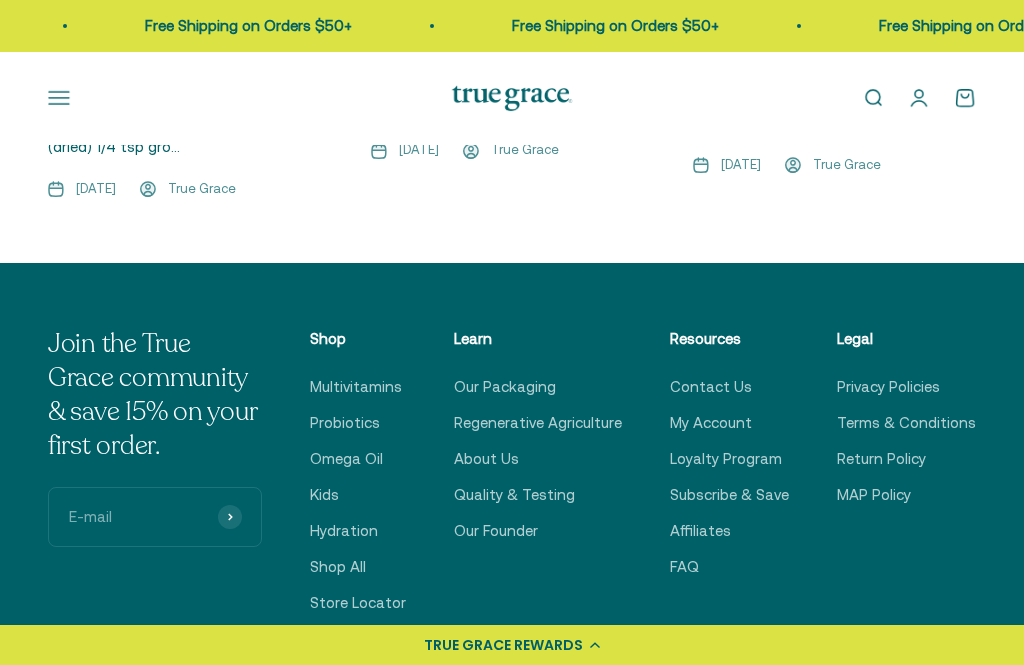 scroll, scrollTop: 3180, scrollLeft: 0, axis: vertical 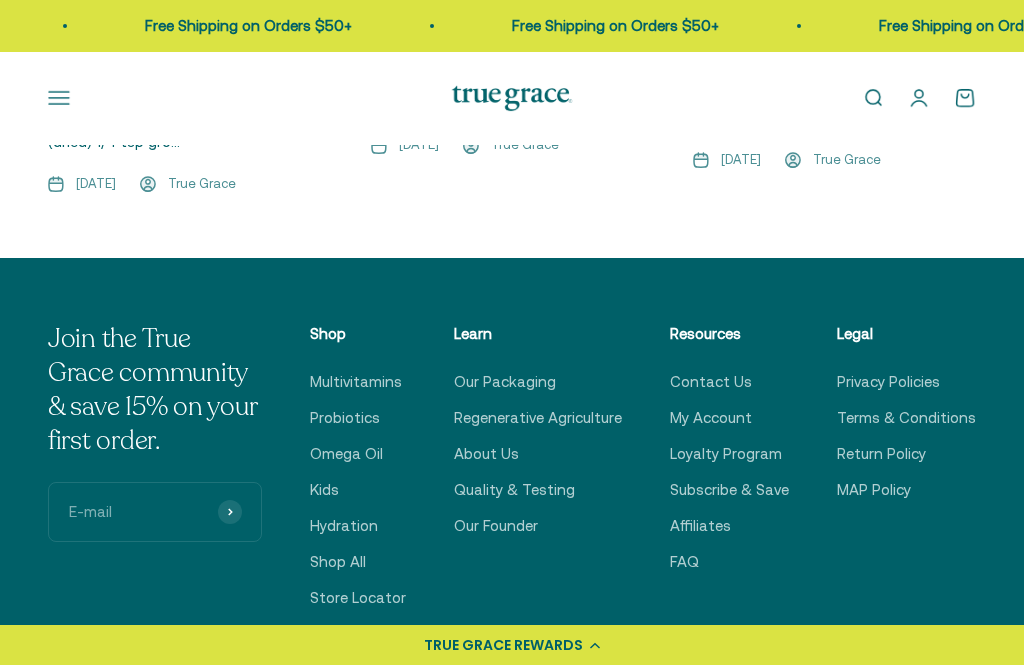 click on "Loyalty Program" at bounding box center (726, 454) 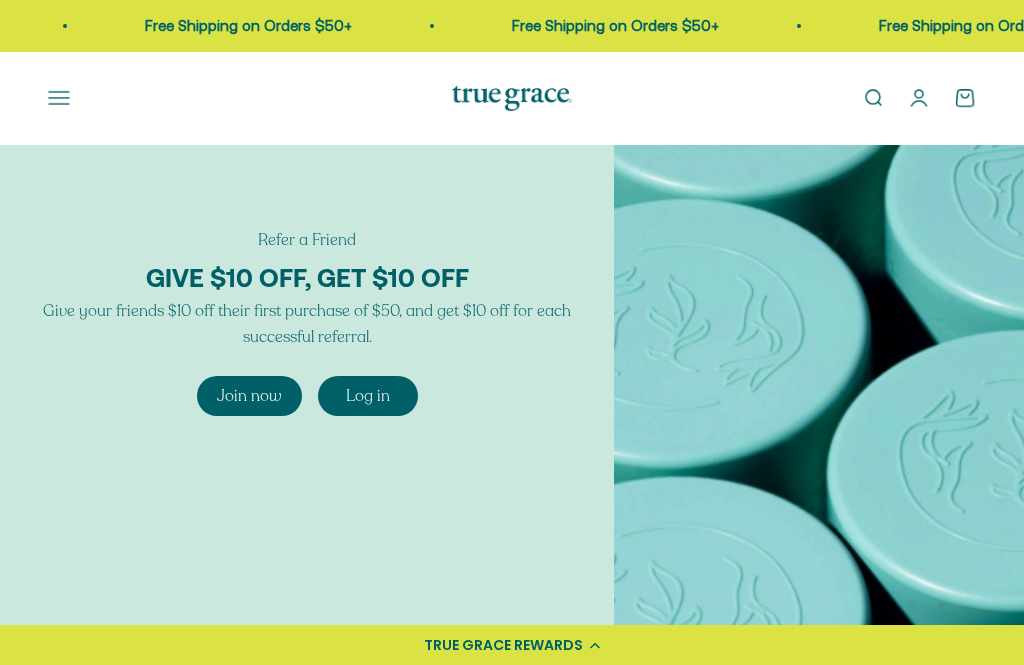 scroll, scrollTop: 0, scrollLeft: 0, axis: both 